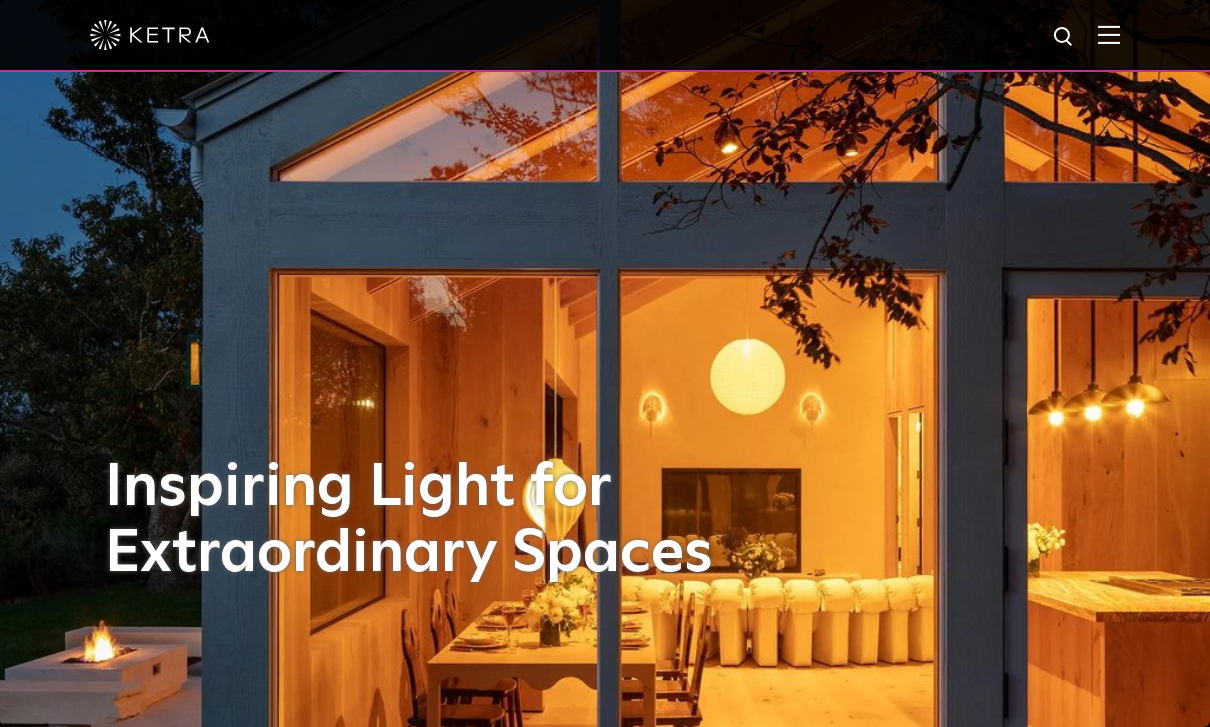 scroll, scrollTop: 0, scrollLeft: 0, axis: both 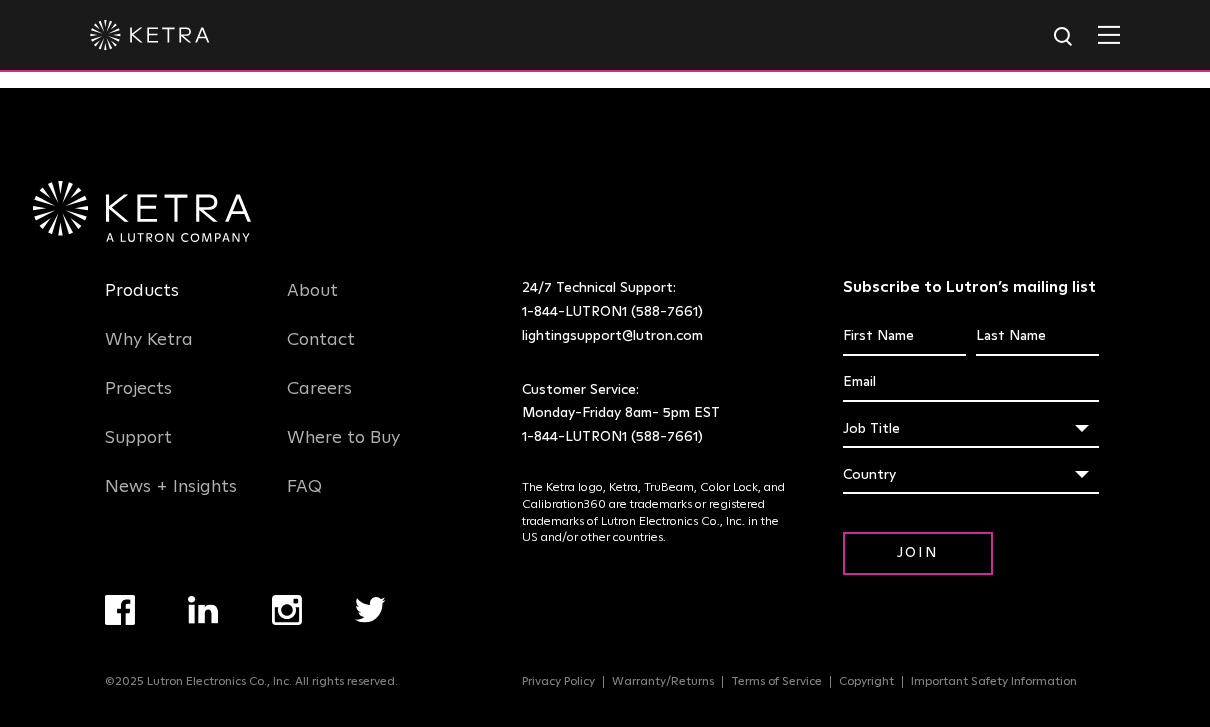 click on "Products" at bounding box center (142, 303) 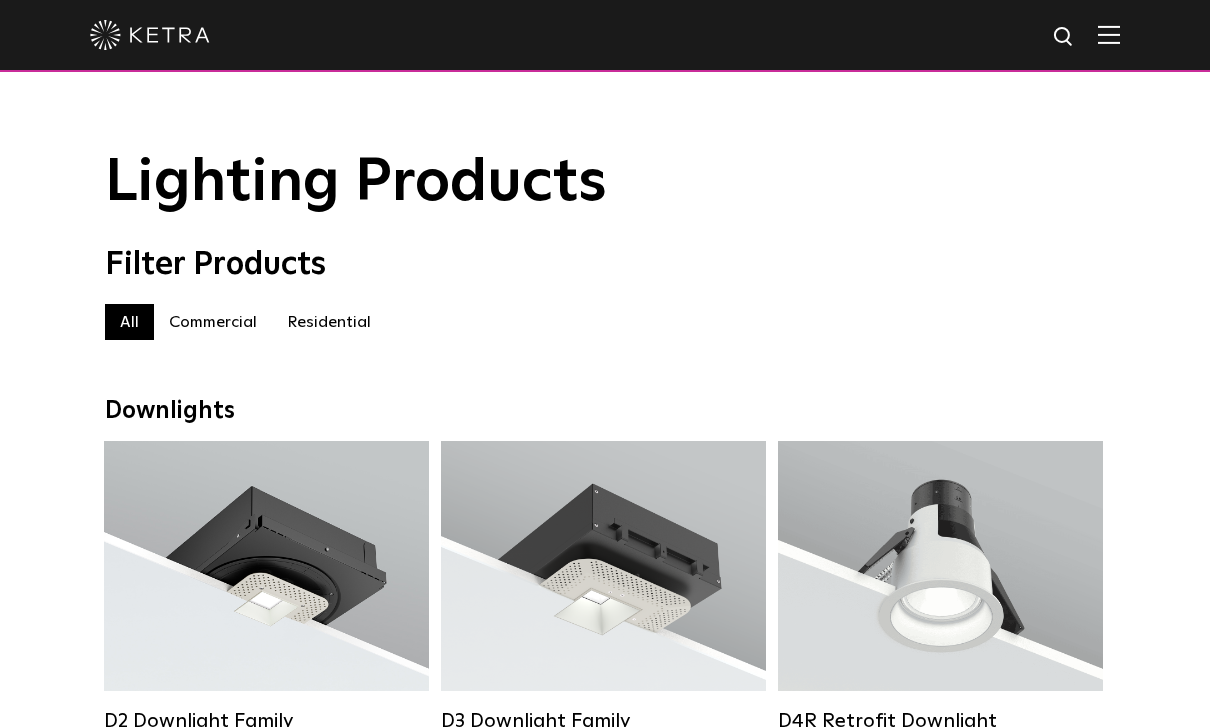 scroll, scrollTop: 0, scrollLeft: 0, axis: both 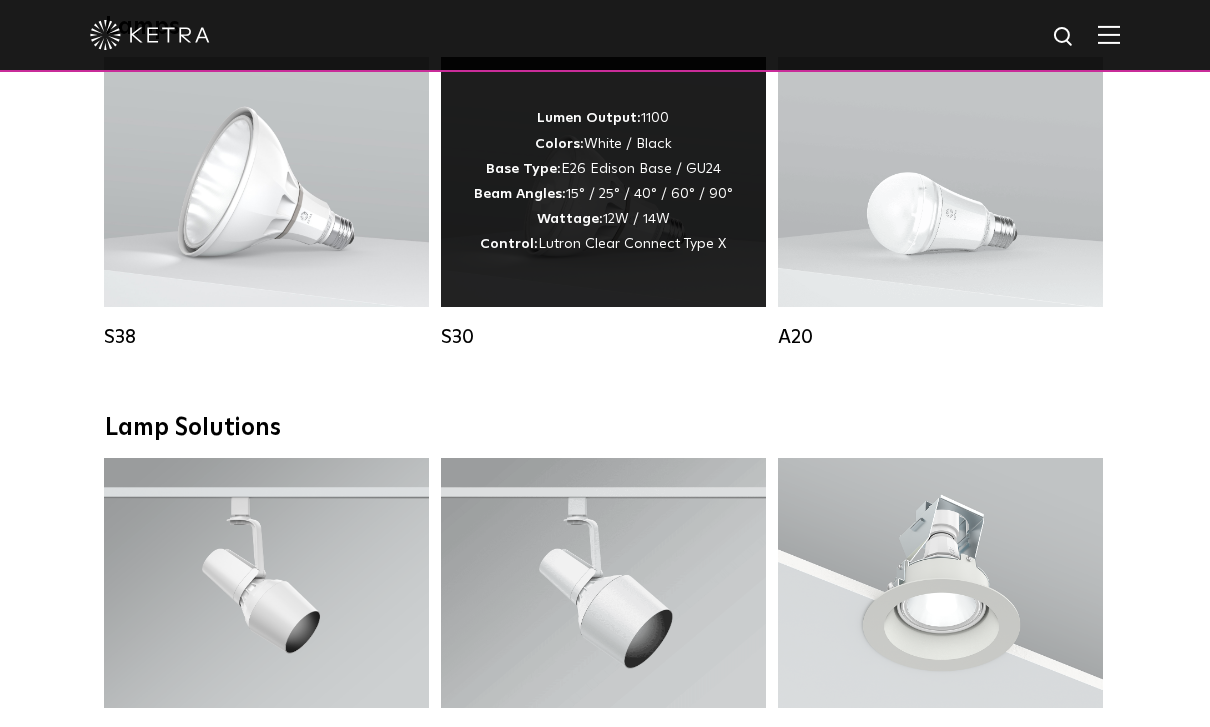 click on "Lumen Output:   1100 Colors:  White / Black Base Type:  E26 Edison Base / GU24 Beam Angles:  15° / 25° / 40° / 60° / 90° Wattage:  12W / 14W Control:  Lutron Clear Connect Type X" at bounding box center (603, 181) 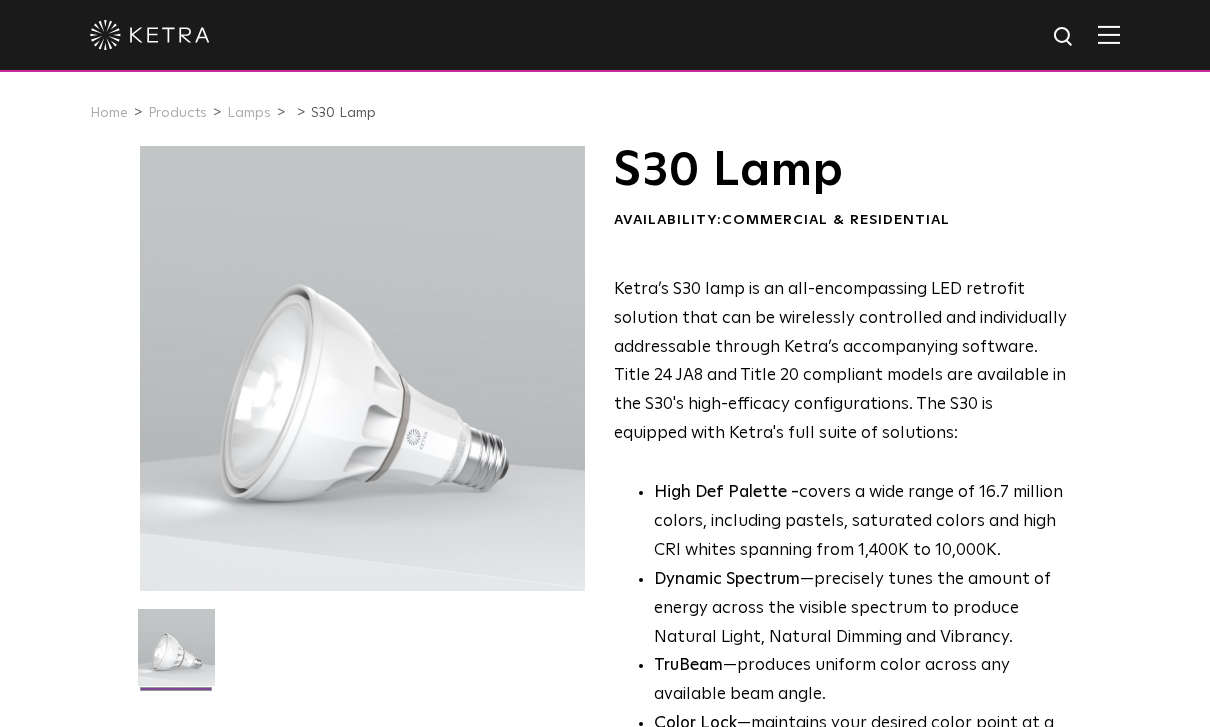 scroll, scrollTop: 0, scrollLeft: 0, axis: both 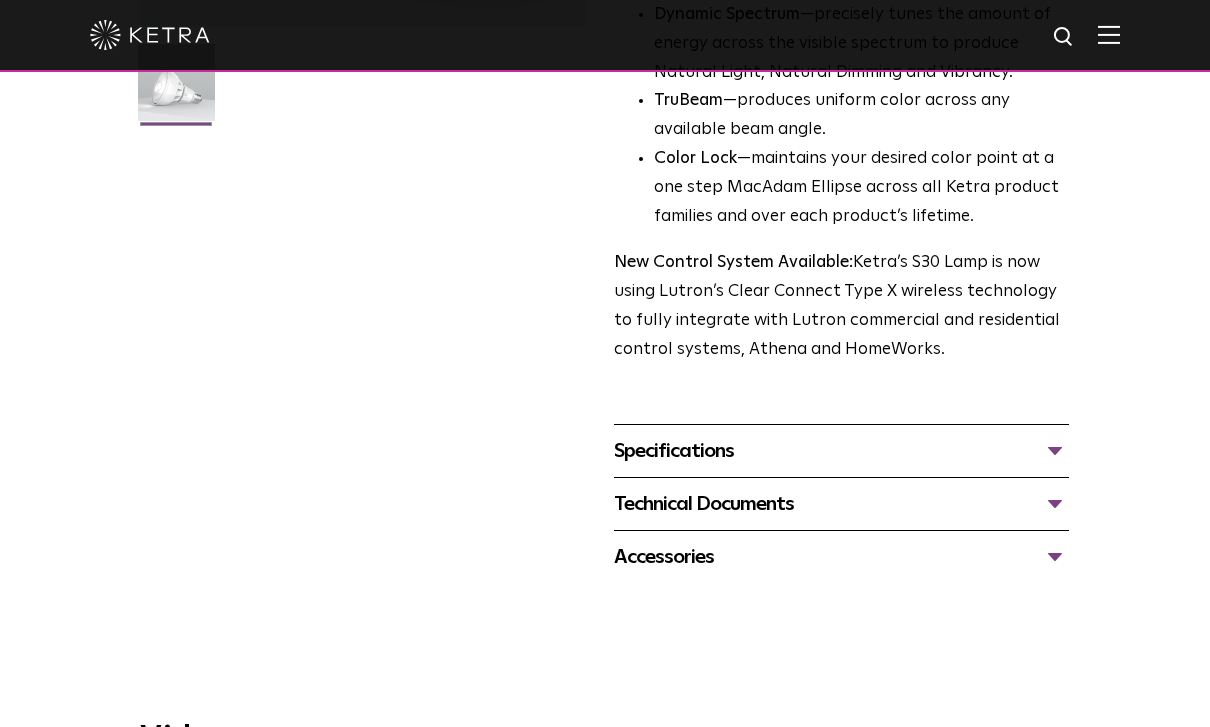 click on "Specifications" at bounding box center [841, 451] 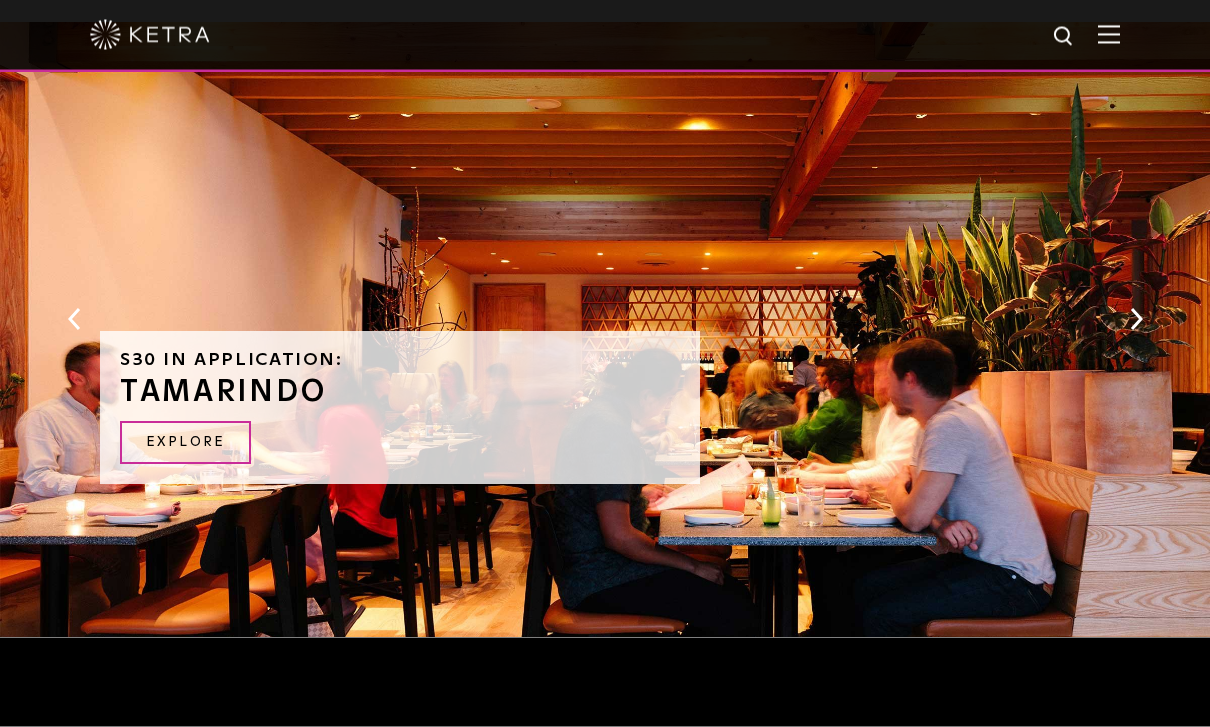 scroll, scrollTop: 2309, scrollLeft: 0, axis: vertical 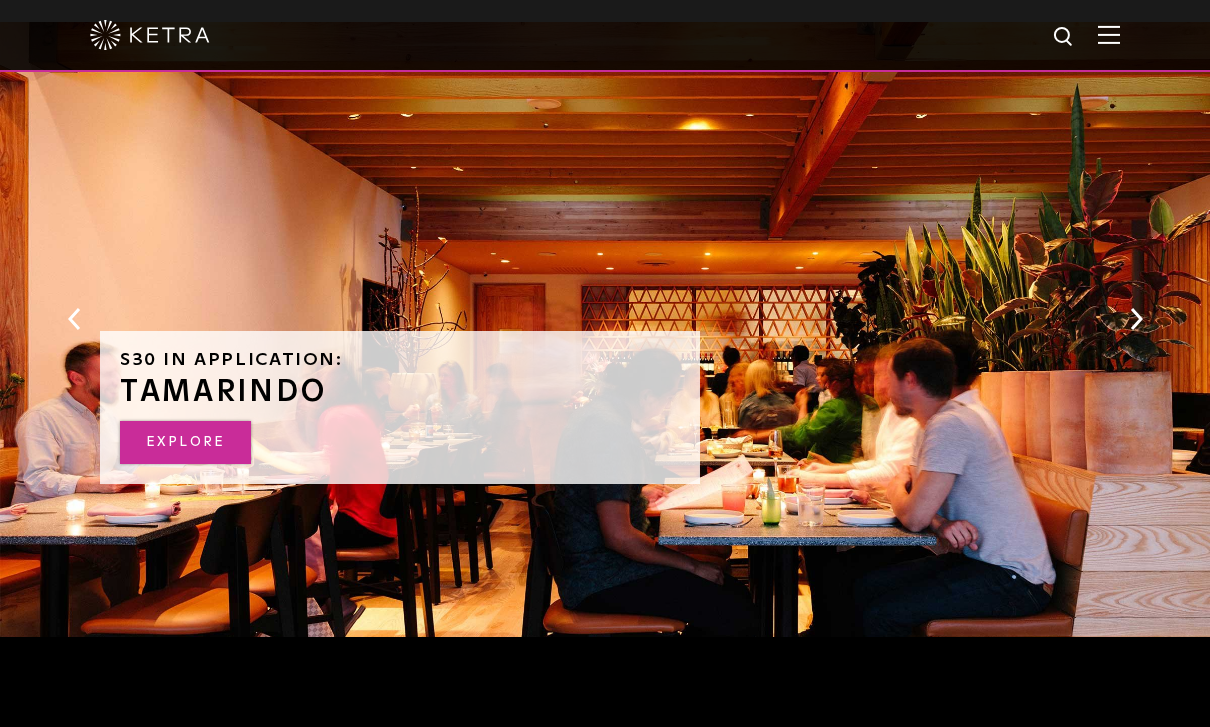 click on "EXPLORE" at bounding box center (185, 442) 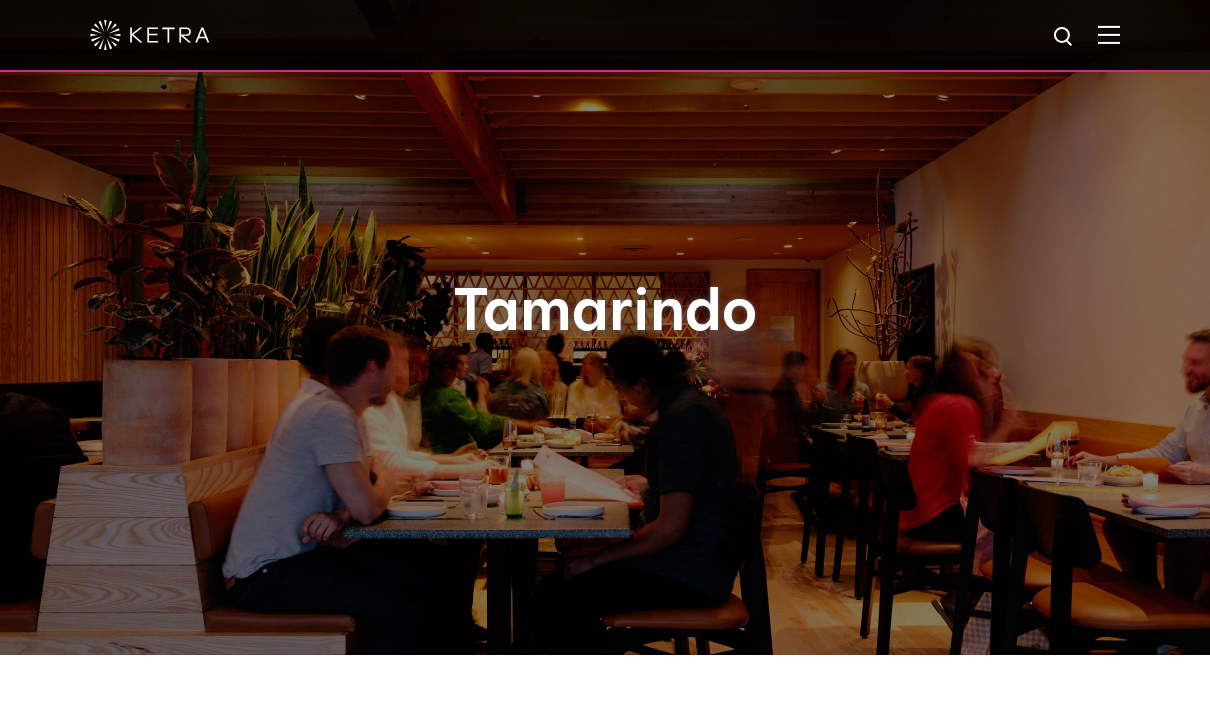scroll, scrollTop: 0, scrollLeft: 0, axis: both 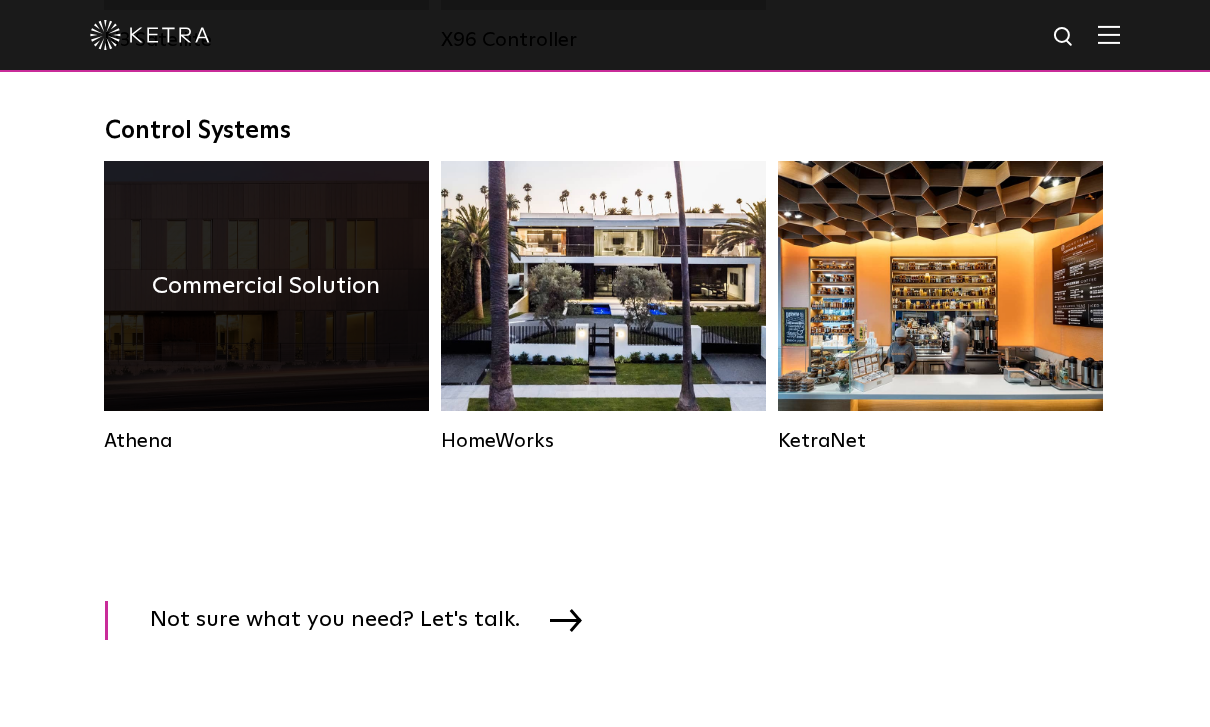 click on "Commercial Solution" at bounding box center [266, 286] 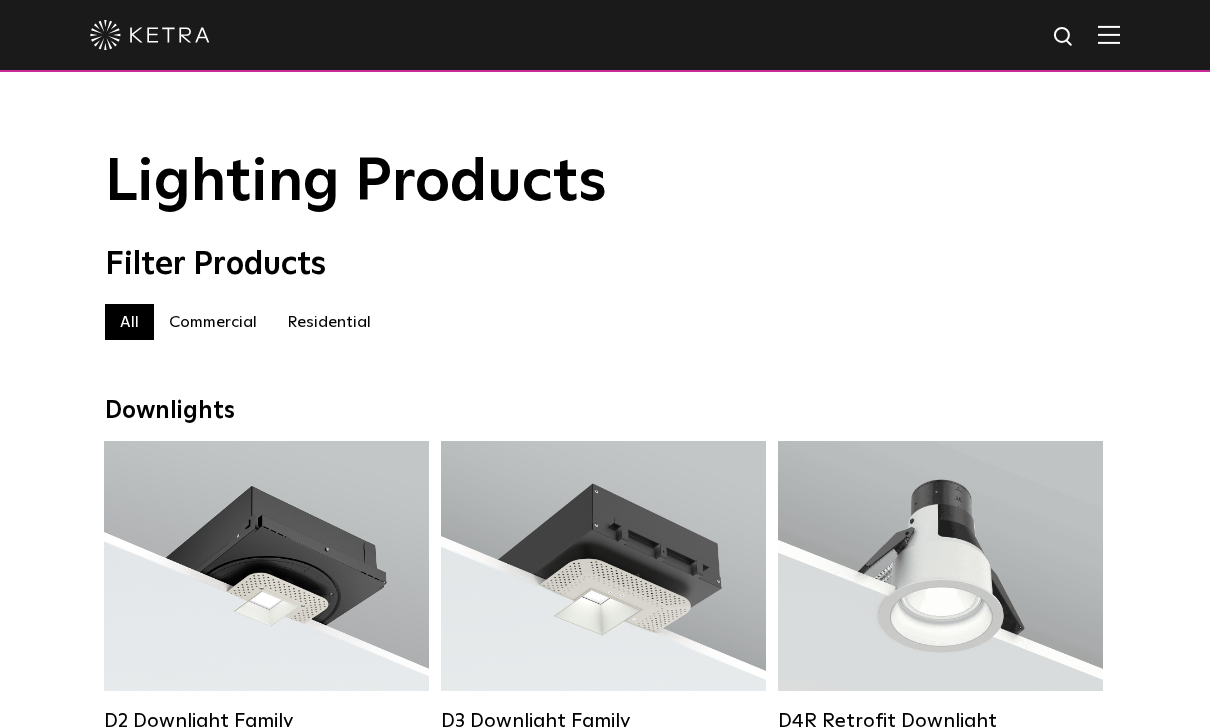 scroll, scrollTop: 2925, scrollLeft: 0, axis: vertical 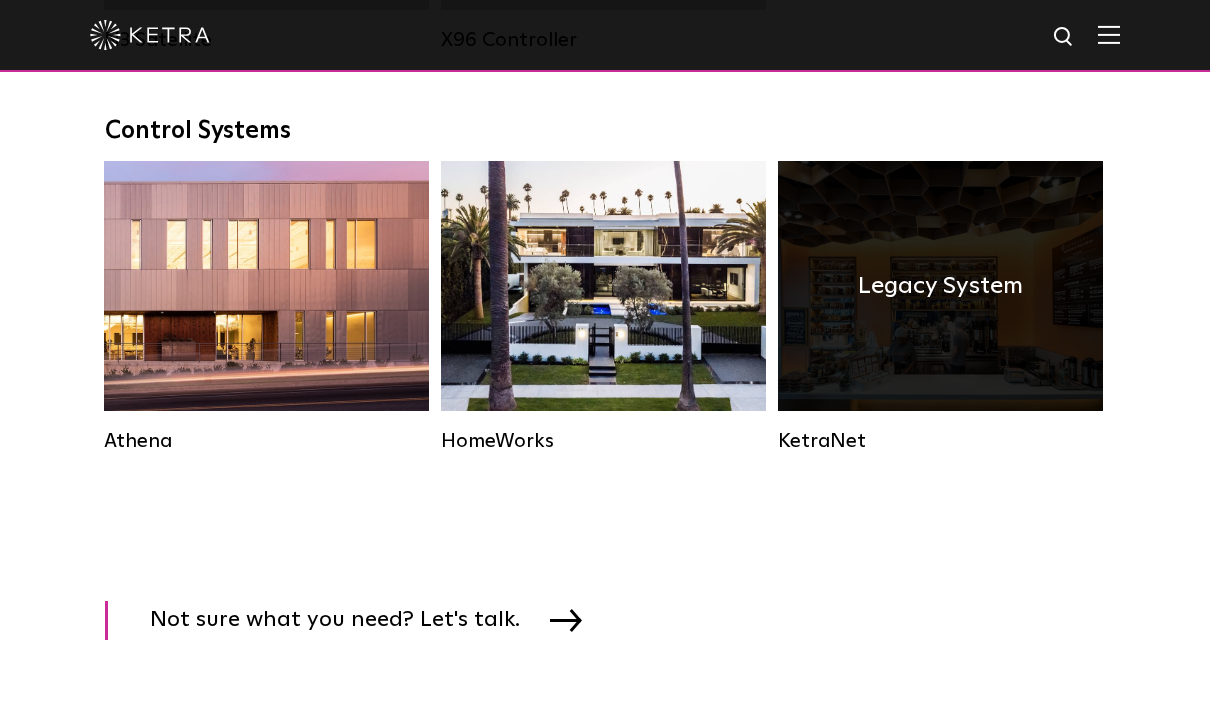 click on "Legacy System" at bounding box center [940, 286] 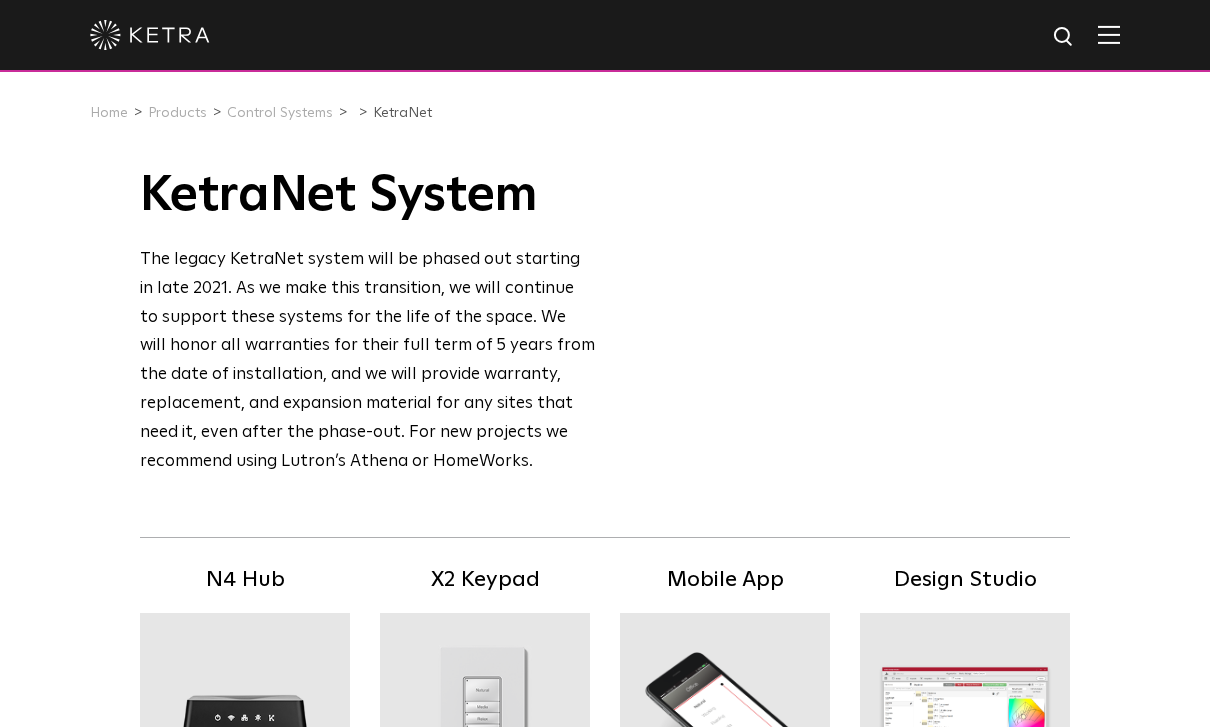 scroll, scrollTop: 0, scrollLeft: 0, axis: both 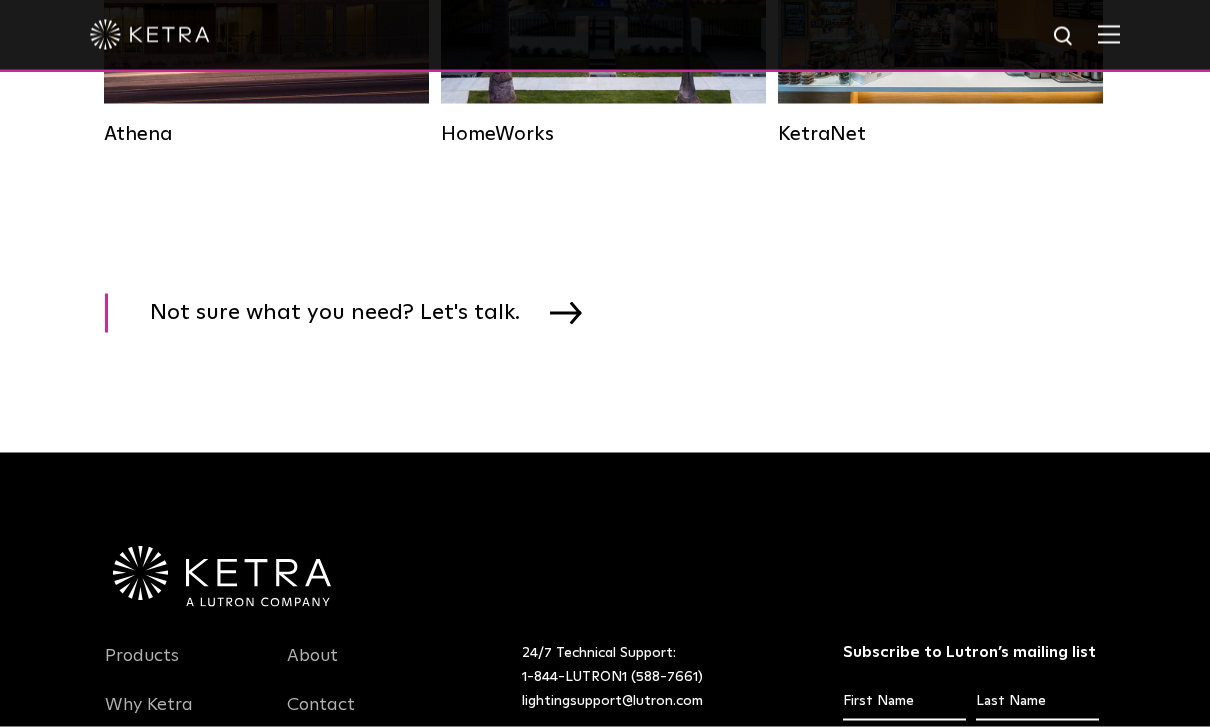 drag, startPoint x: 16, startPoint y: 47, endPoint x: -1, endPoint y: -3234, distance: 3281.044 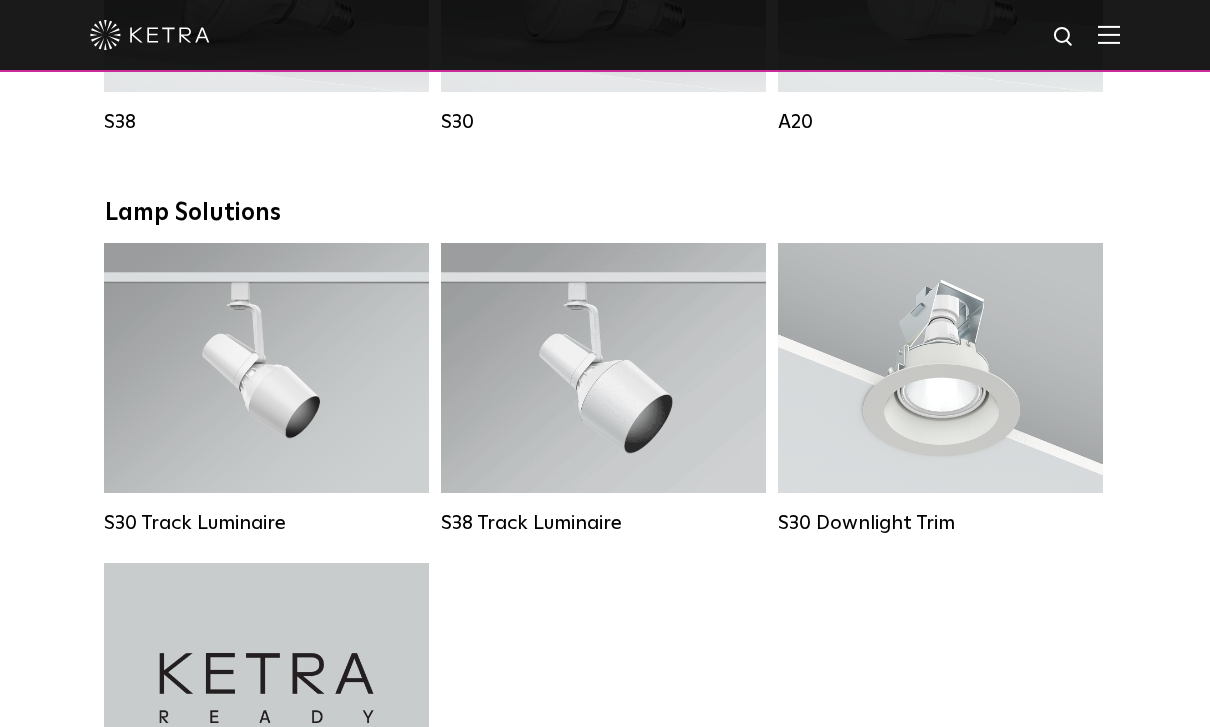 scroll, scrollTop: 1720, scrollLeft: 0, axis: vertical 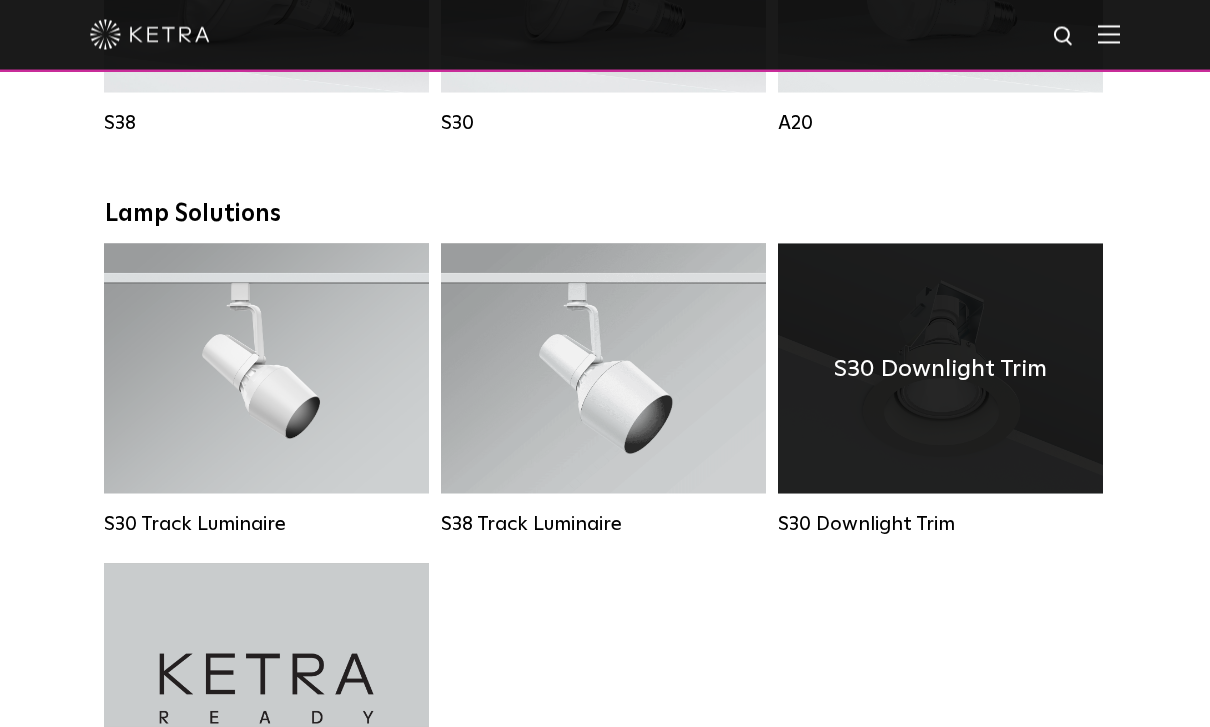 click on "S30 Downlight Trim" at bounding box center (940, 369) 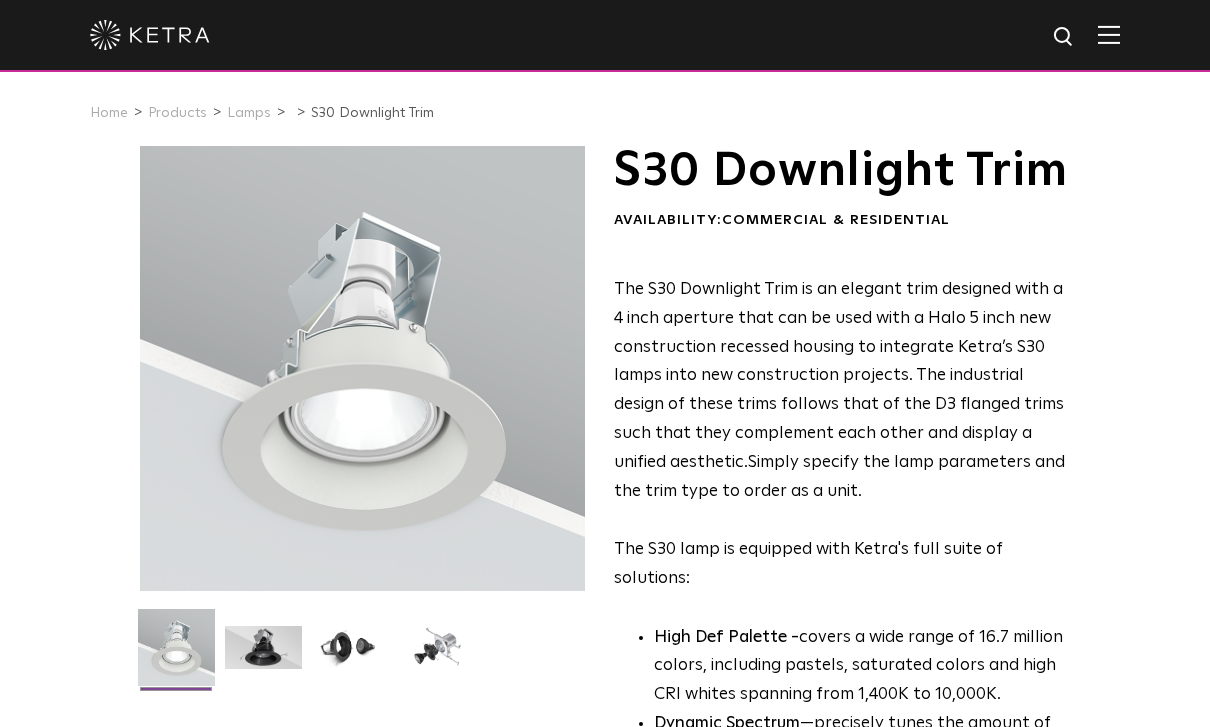 scroll, scrollTop: 0, scrollLeft: 0, axis: both 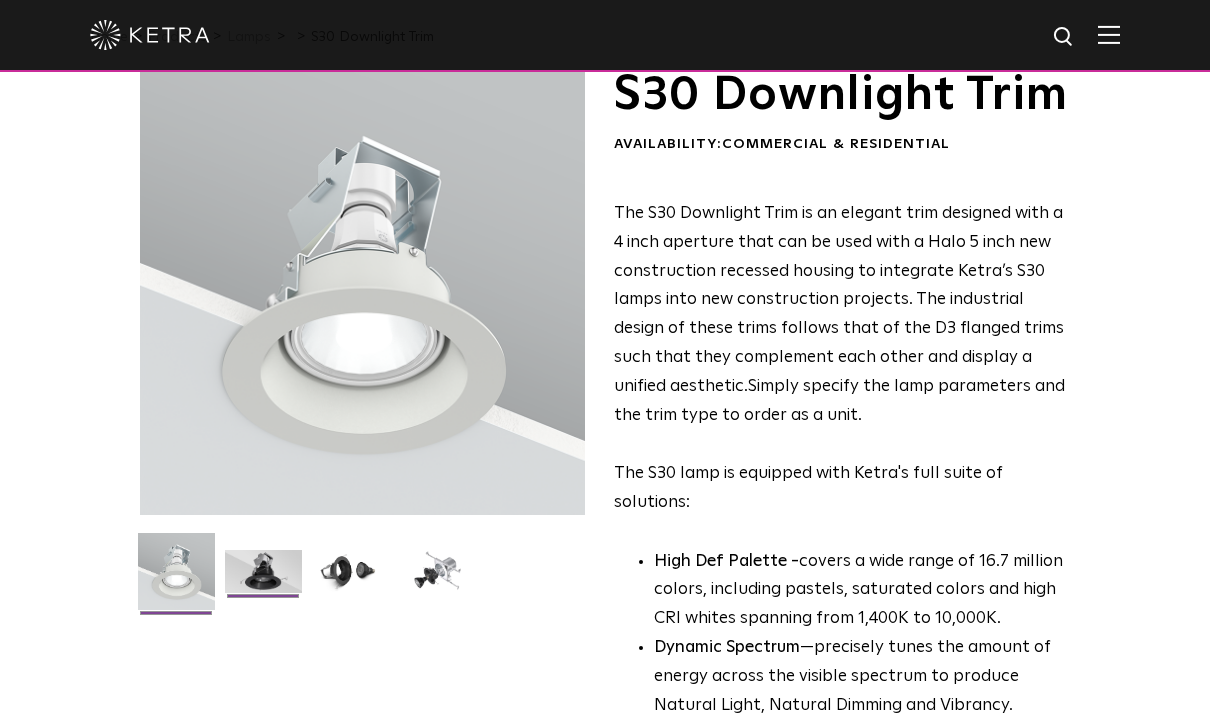click at bounding box center [263, 579] 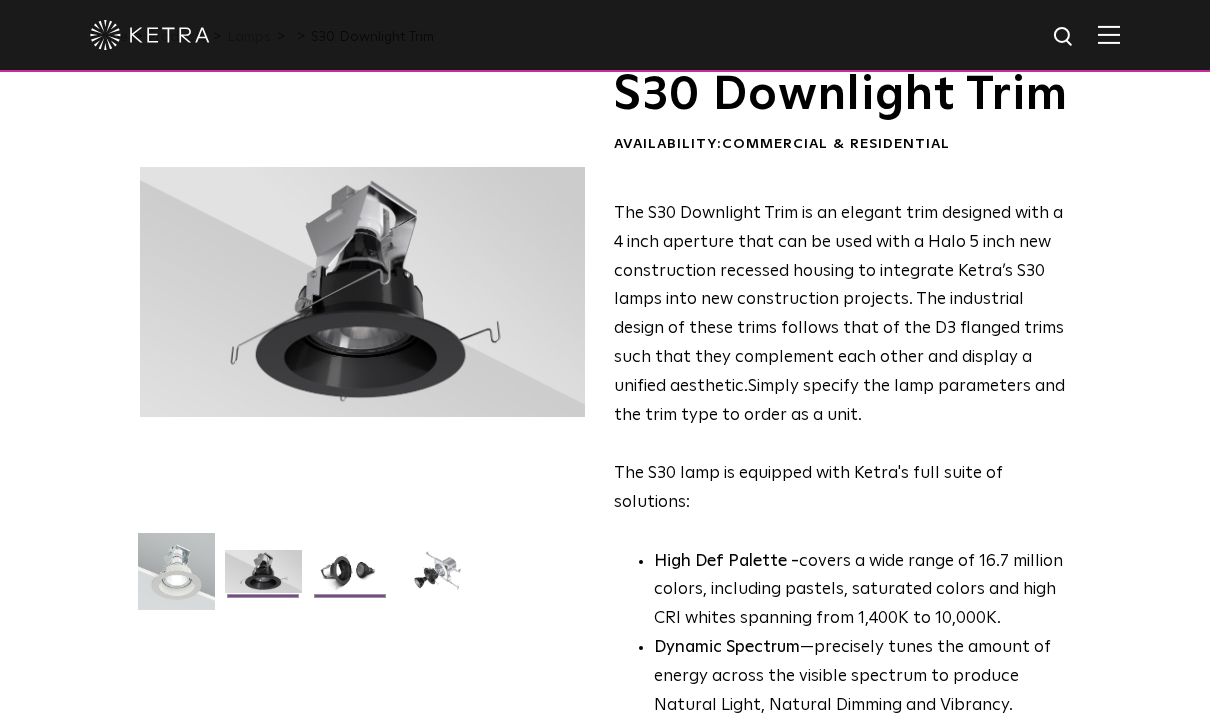 click at bounding box center [350, 579] 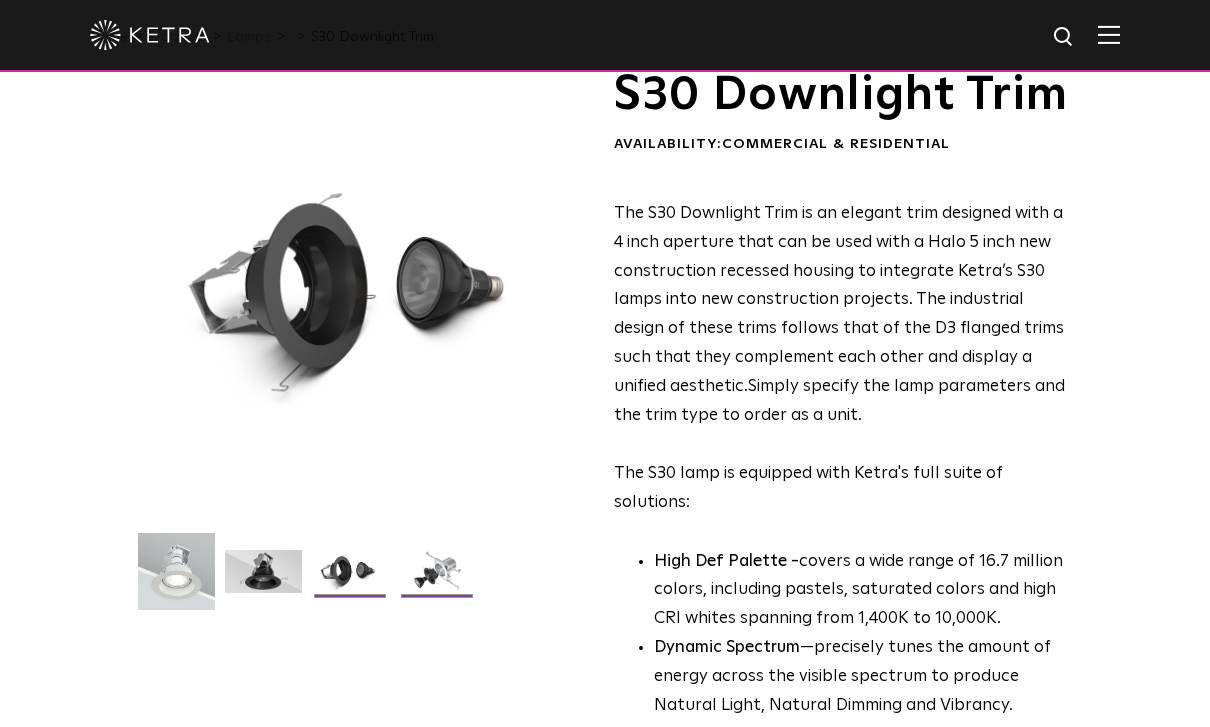 click at bounding box center (437, 579) 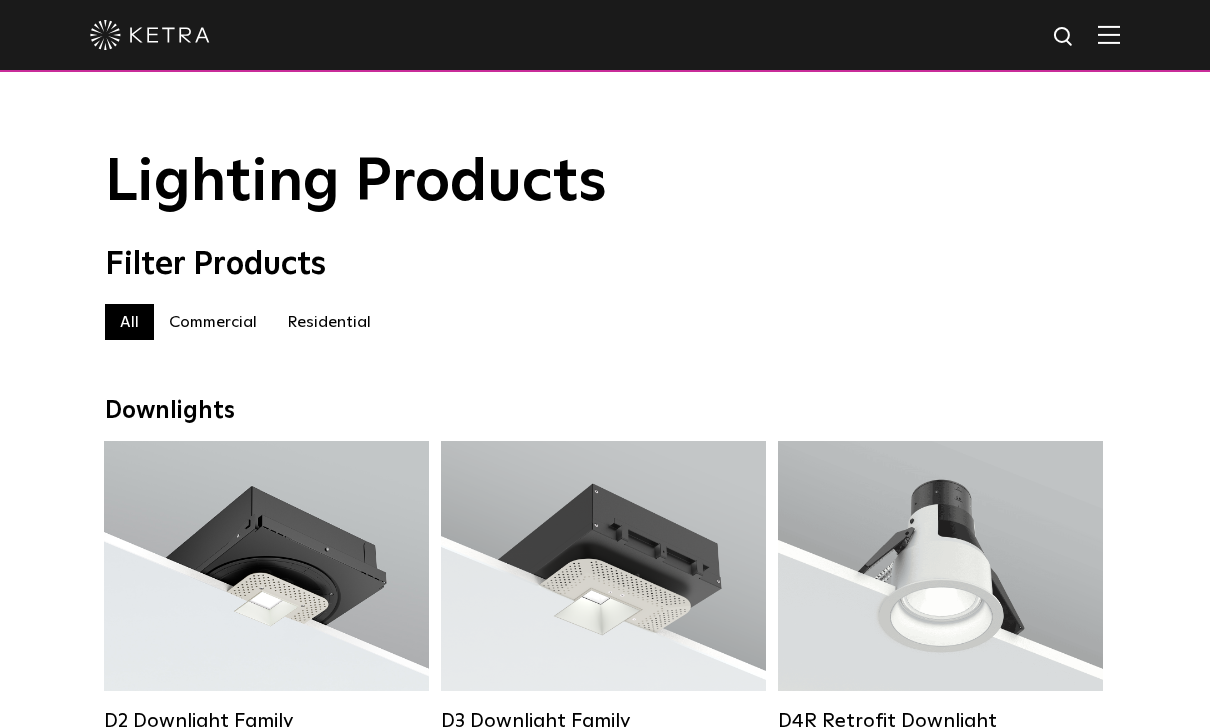 scroll, scrollTop: 1721, scrollLeft: 0, axis: vertical 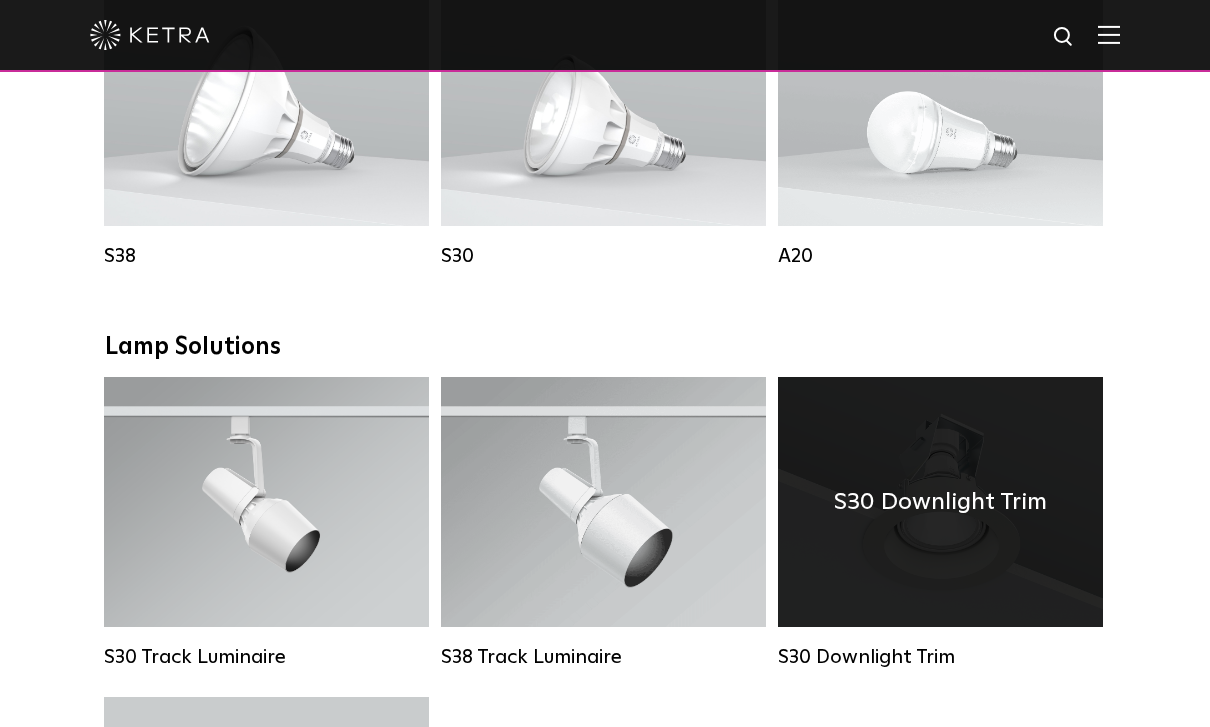 click on "S30 Downlight Trim" at bounding box center [940, 502] 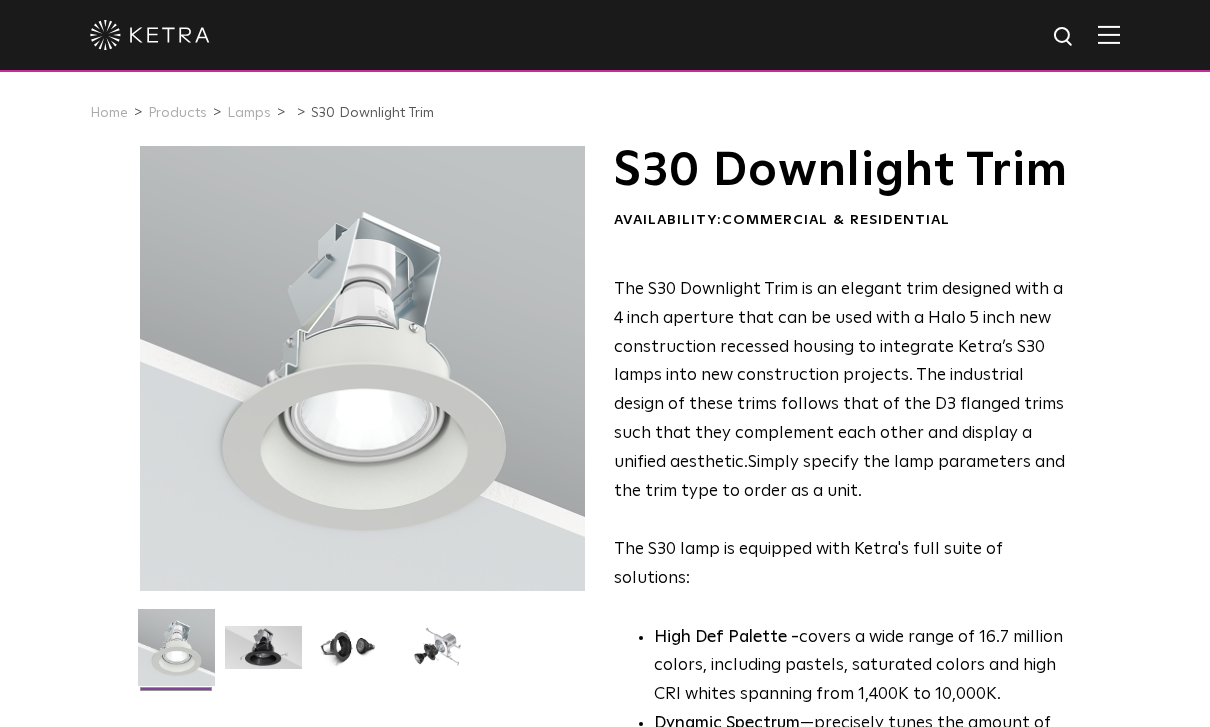 scroll, scrollTop: 0, scrollLeft: 0, axis: both 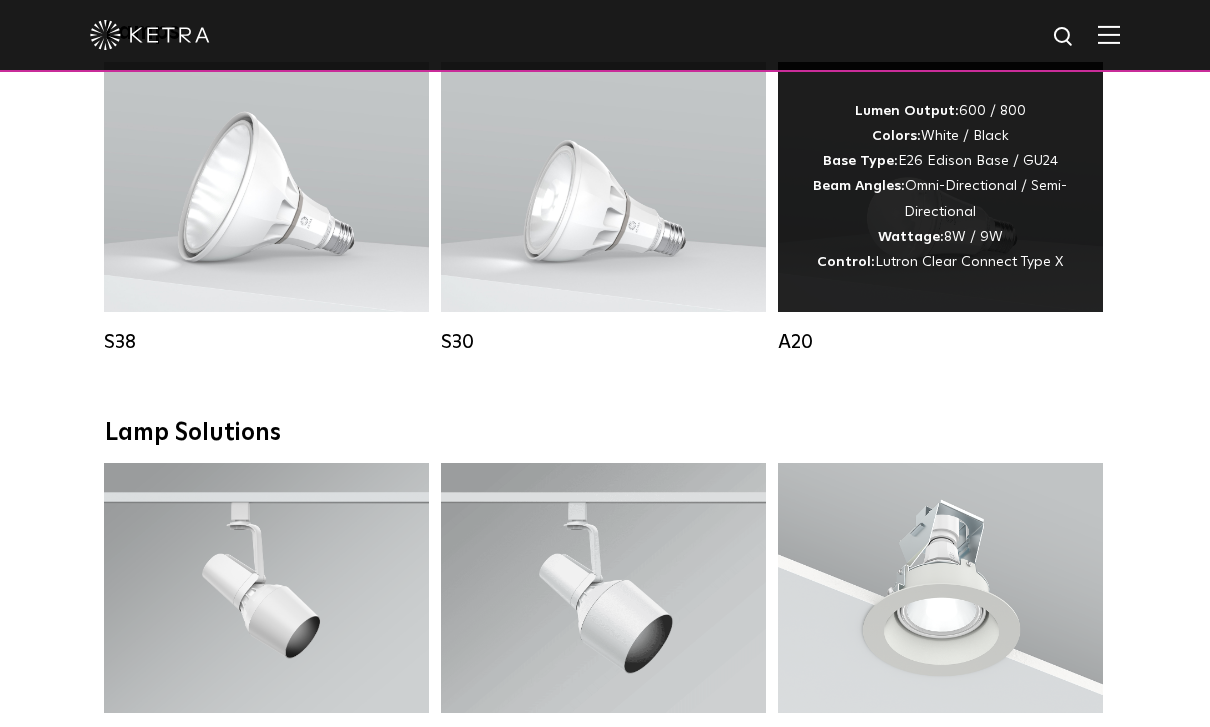 click on "Lumen Output:  600 / 800 Colors:  White / Black Base Type:  E26 Edison Base / GU24 Beam Angles:  Omni-Directional / Semi-Directional Wattage:  8W / 9W Control:  Lutron Clear Connect Type X" at bounding box center (940, 187) 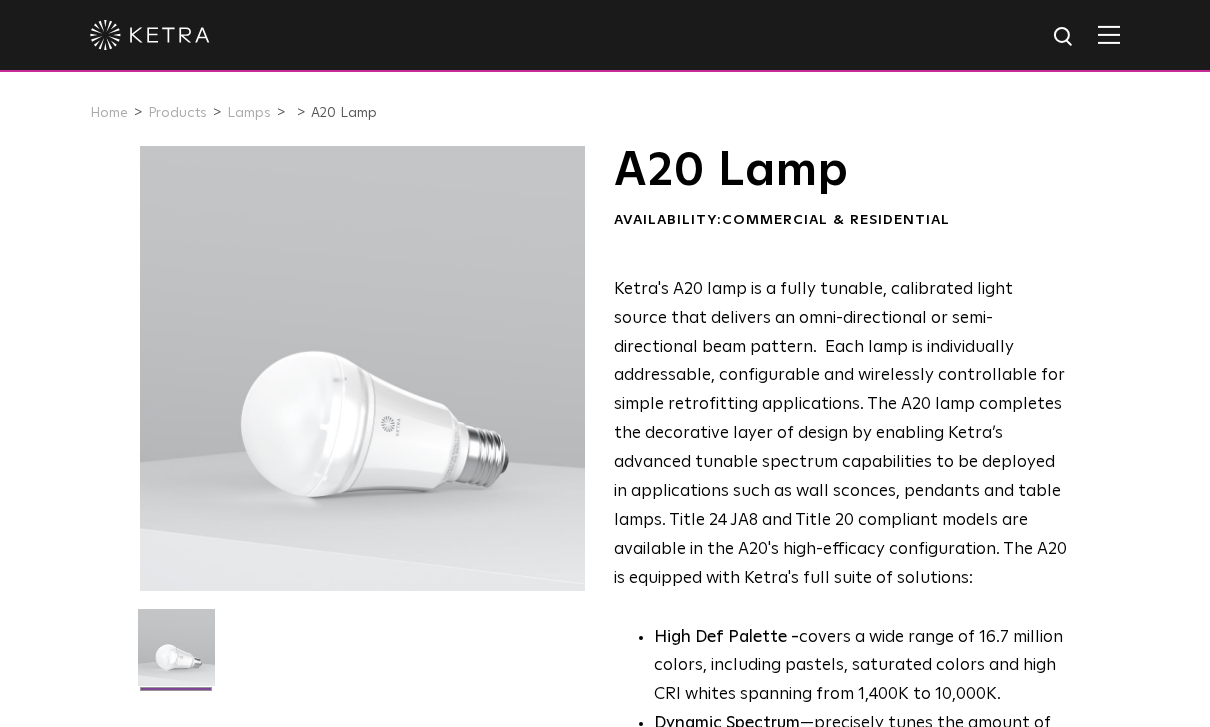 scroll, scrollTop: 0, scrollLeft: 0, axis: both 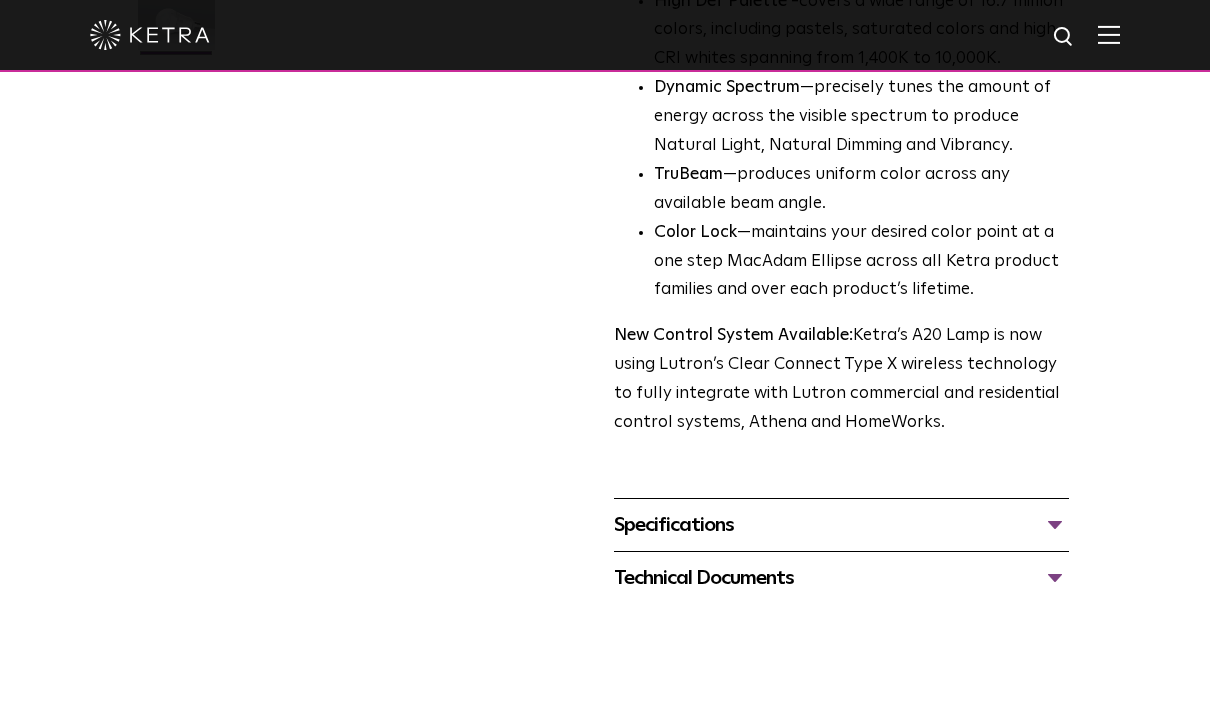 click on "Specifications" at bounding box center [841, 525] 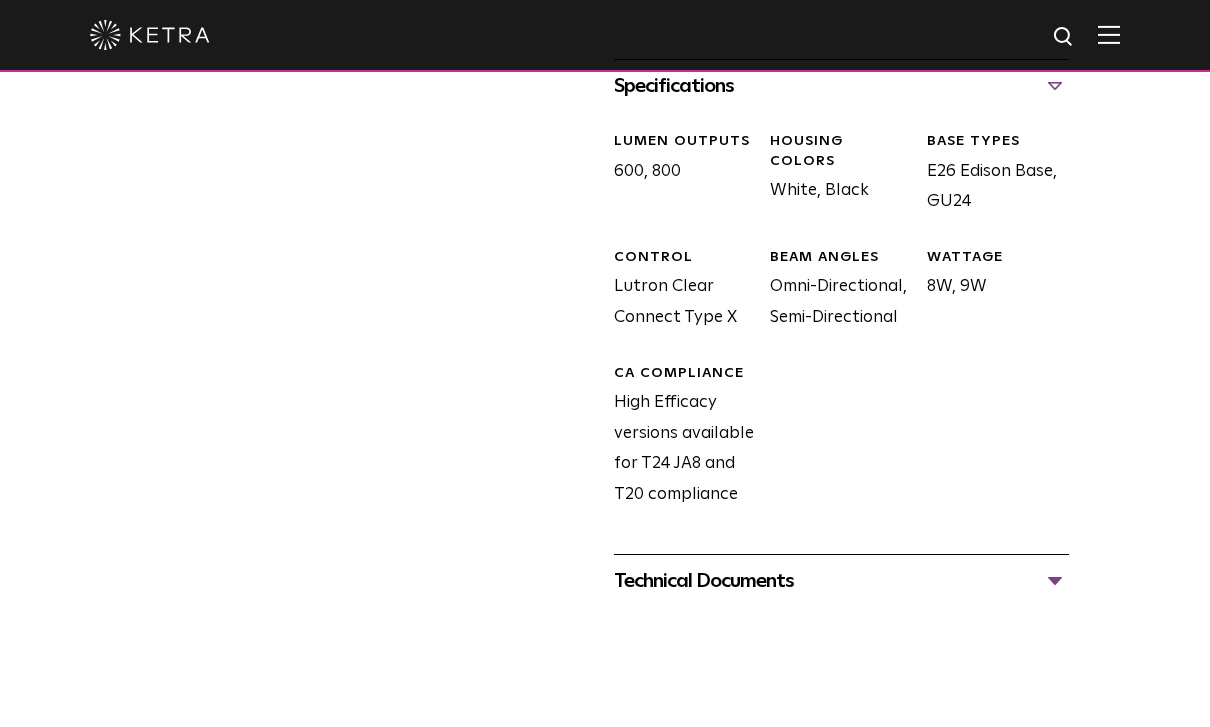 scroll, scrollTop: 1126, scrollLeft: 0, axis: vertical 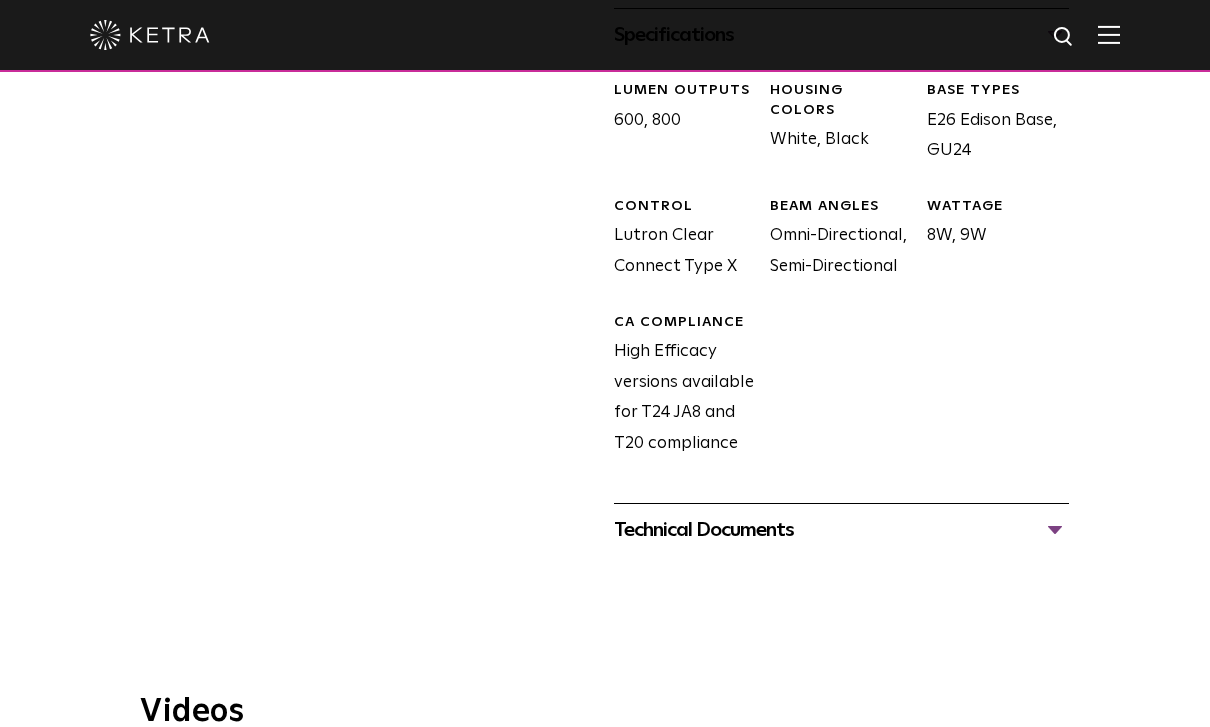 click on "Technical Documents" at bounding box center [841, 530] 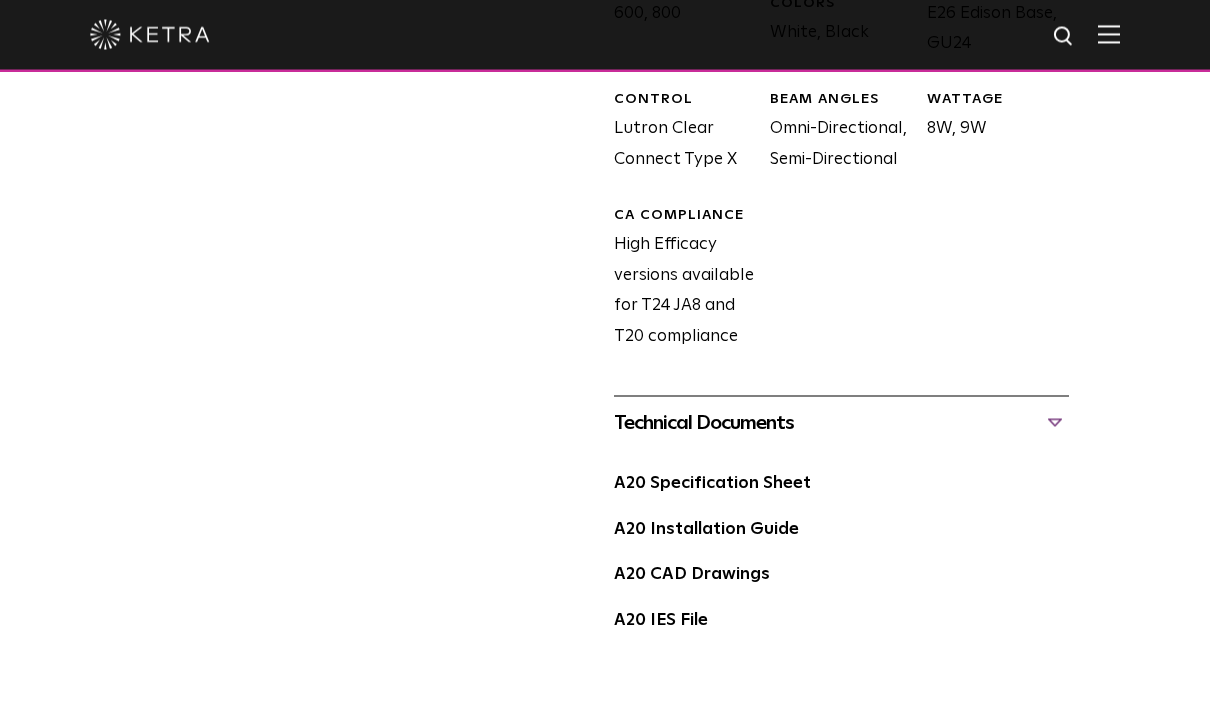 scroll, scrollTop: 1234, scrollLeft: 0, axis: vertical 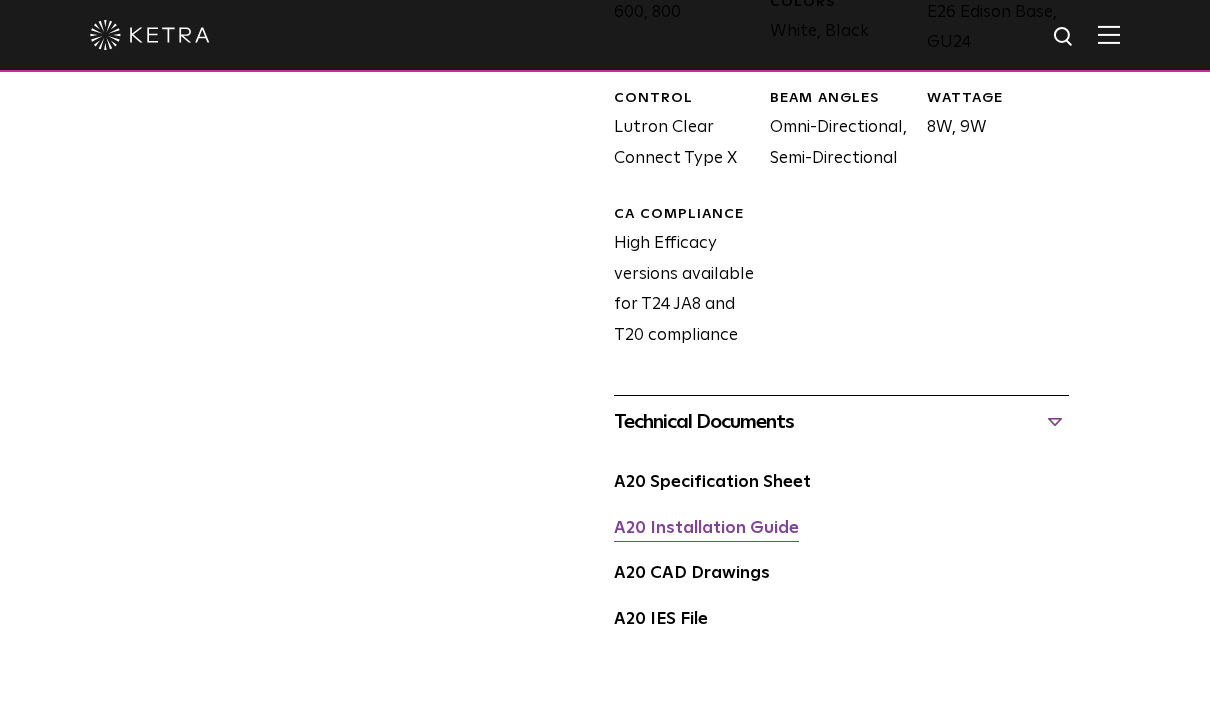 click on "A20 Installation Guide" at bounding box center [706, 528] 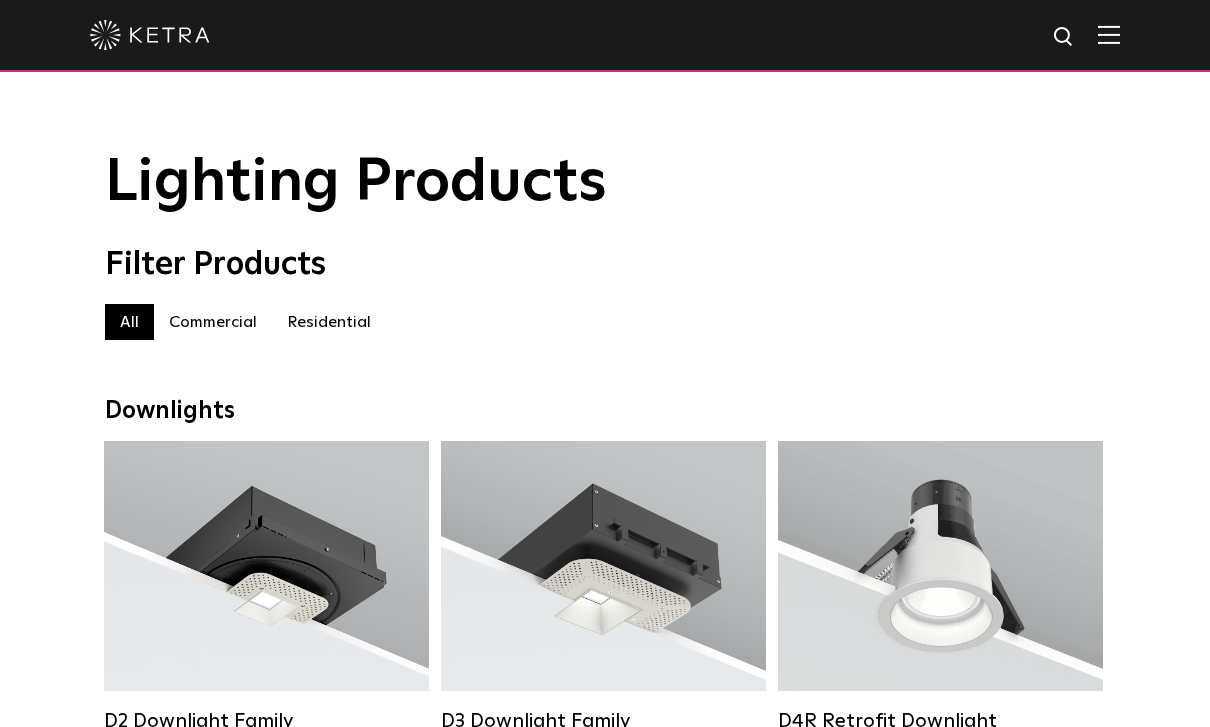 scroll, scrollTop: 1501, scrollLeft: 0, axis: vertical 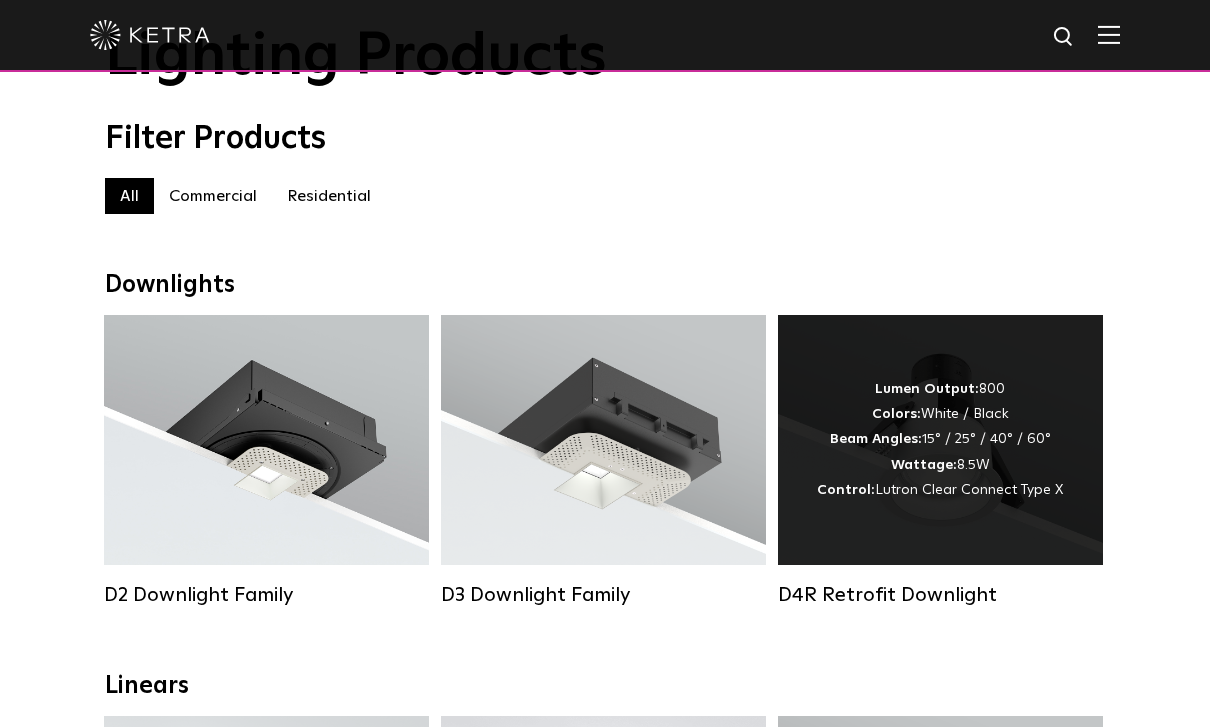 click on "Lumen Output:  800 Colors:  White / Black Beam Angles:  15° / 25° / 40° / 60° Wattage:  8.5W Control:  Lutron Clear Connect Type X" at bounding box center (940, 440) 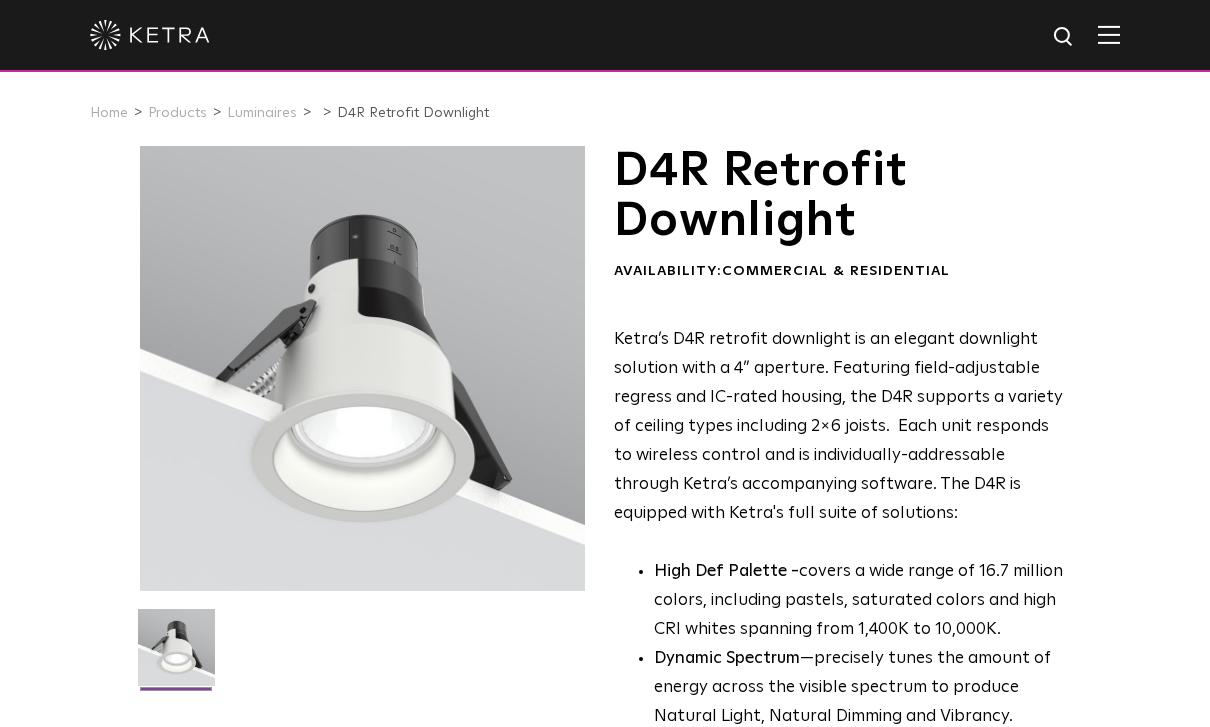 scroll, scrollTop: 0, scrollLeft: 0, axis: both 